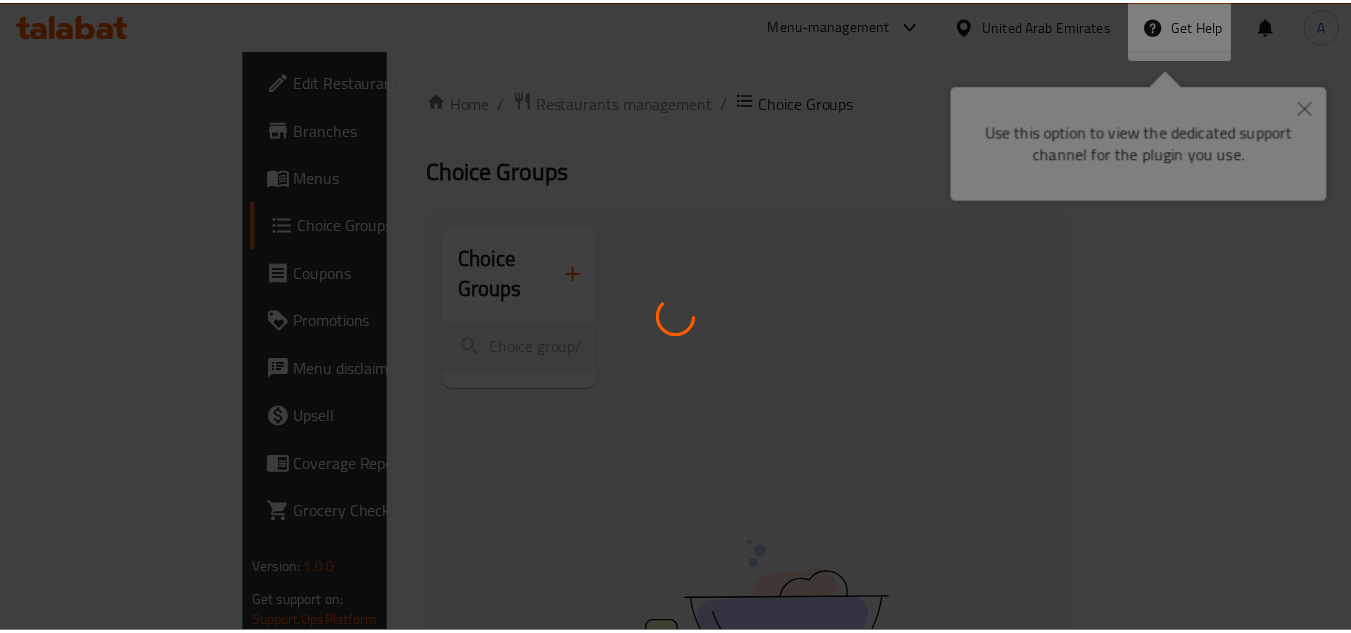 scroll, scrollTop: 0, scrollLeft: 0, axis: both 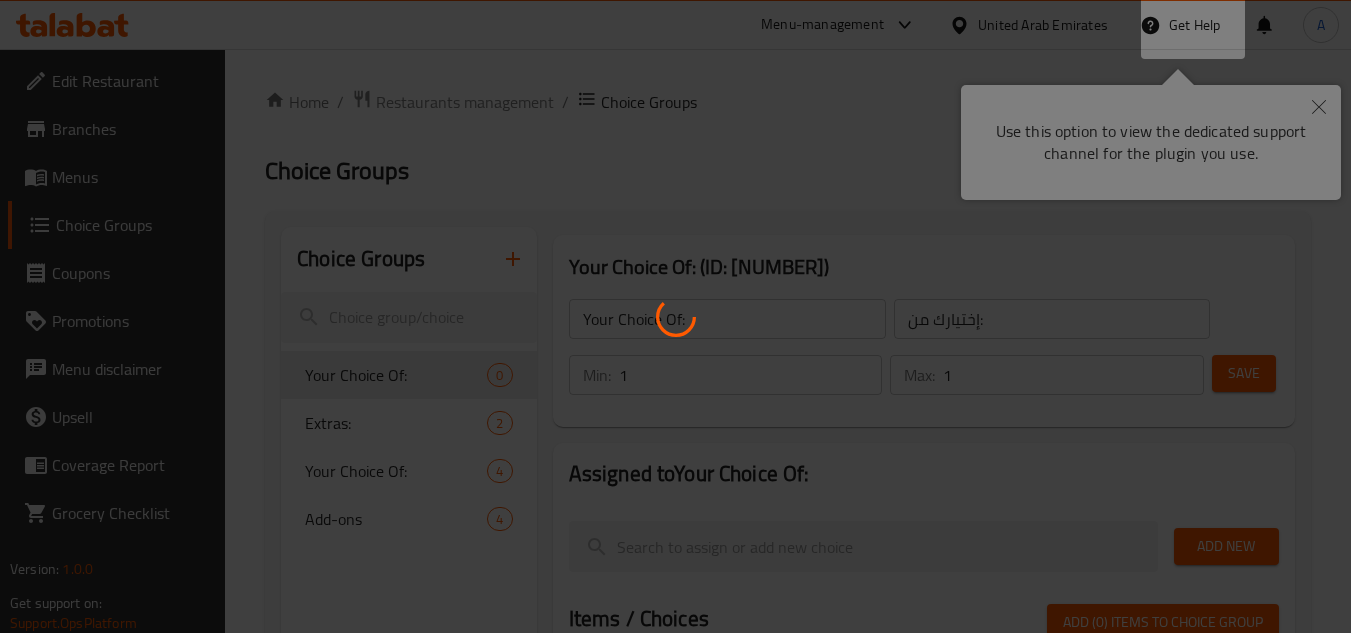 click at bounding box center [675, 316] 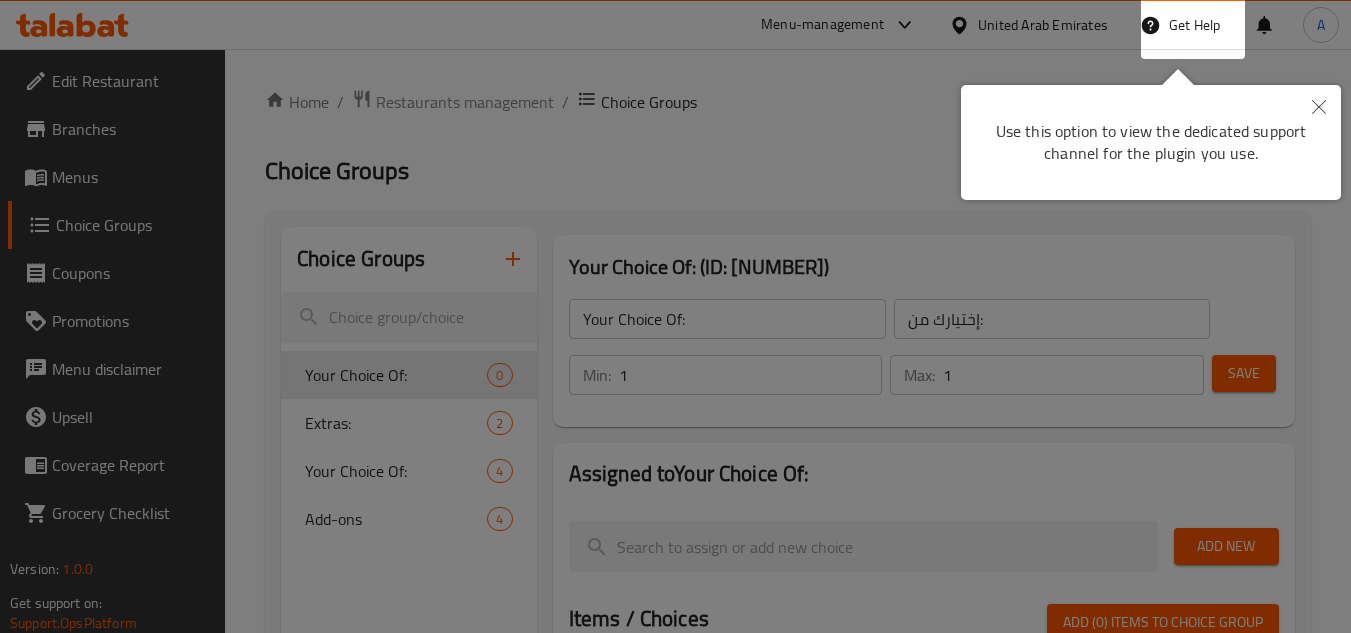 click at bounding box center (1319, 108) 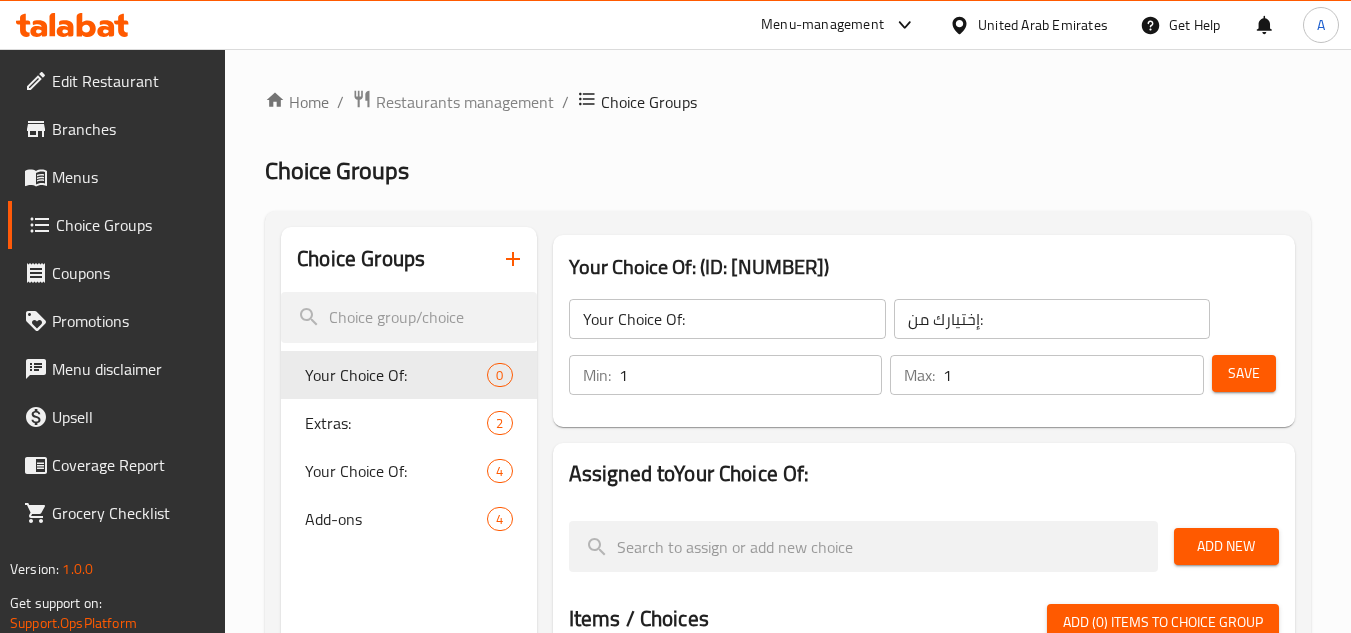 click at bounding box center (963, 25) 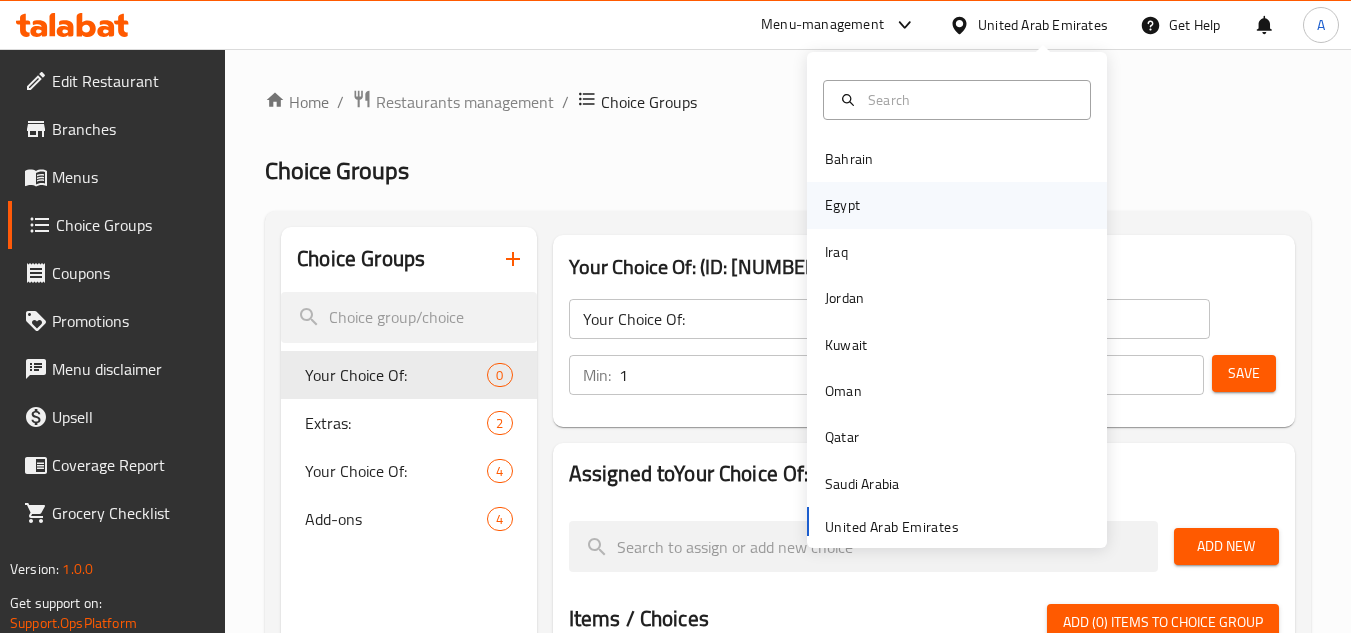 click on "Egypt" at bounding box center (957, 205) 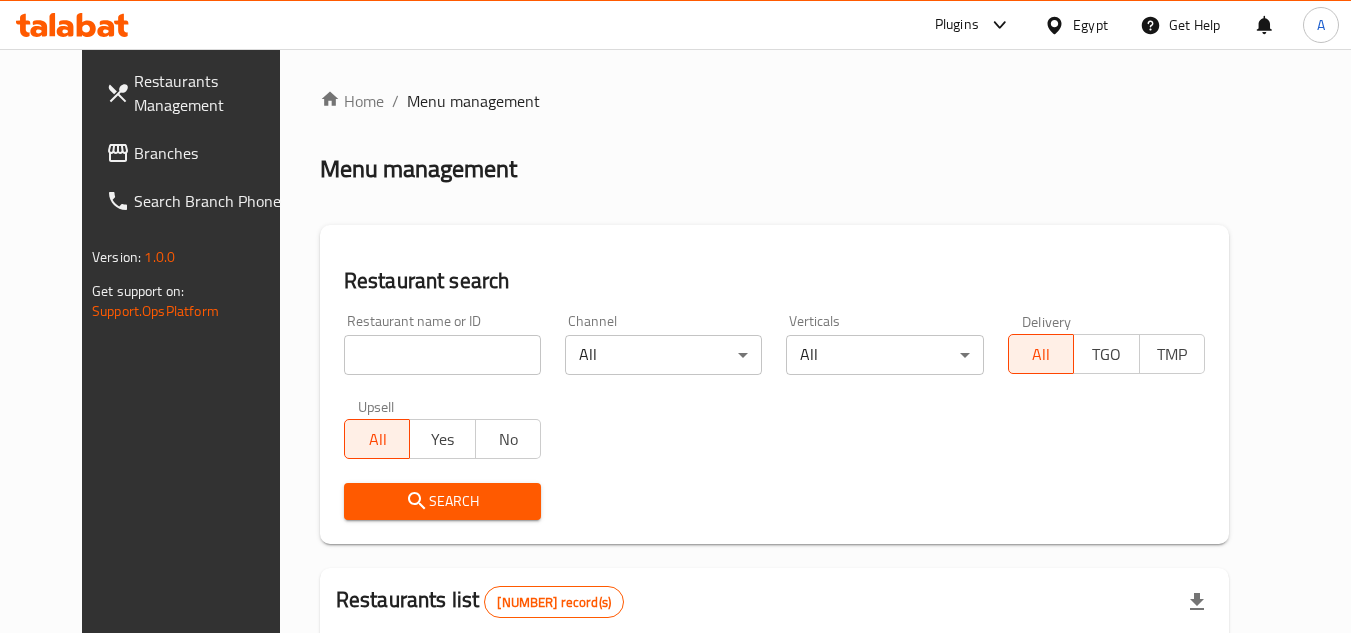 drag, startPoint x: 564, startPoint y: 24, endPoint x: 66, endPoint y: 21, distance: 498.00903 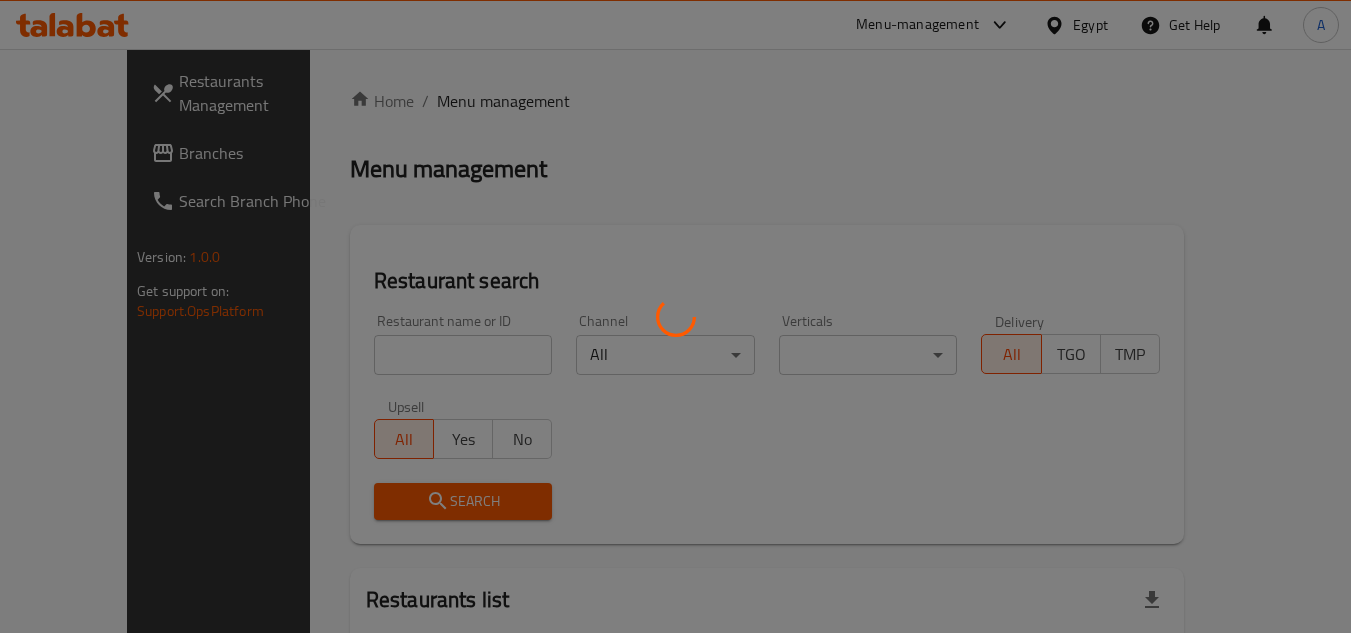 scroll, scrollTop: 0, scrollLeft: 0, axis: both 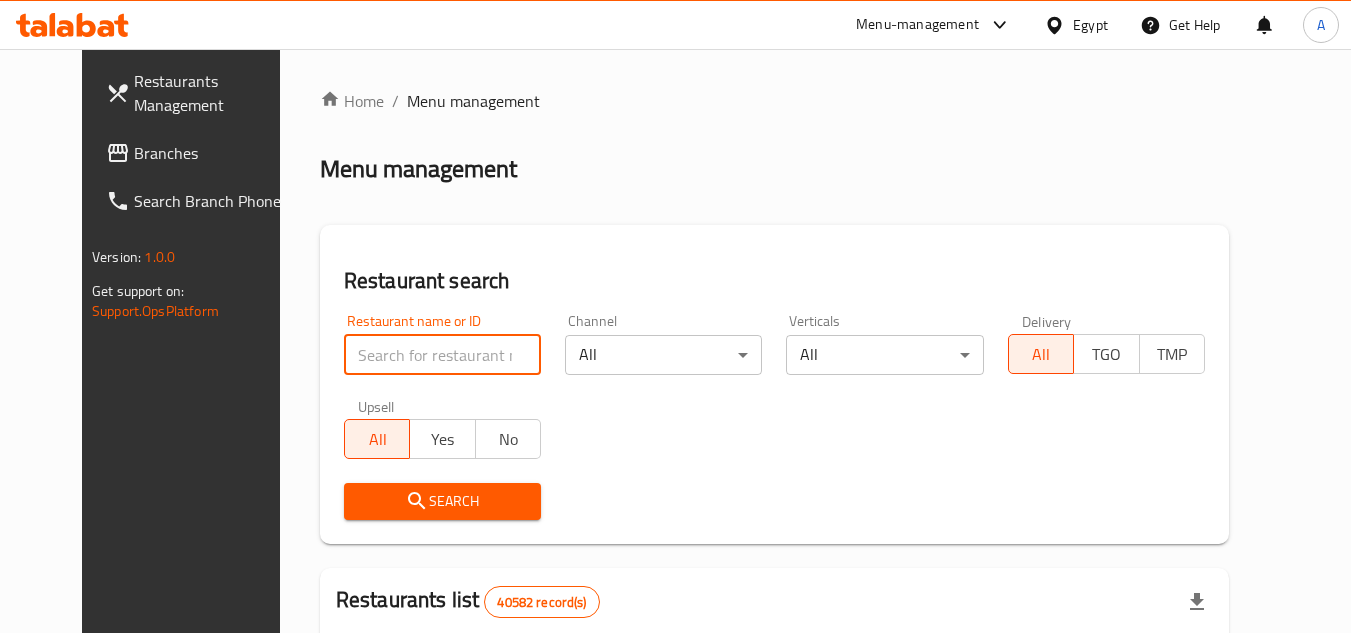 click at bounding box center [442, 355] 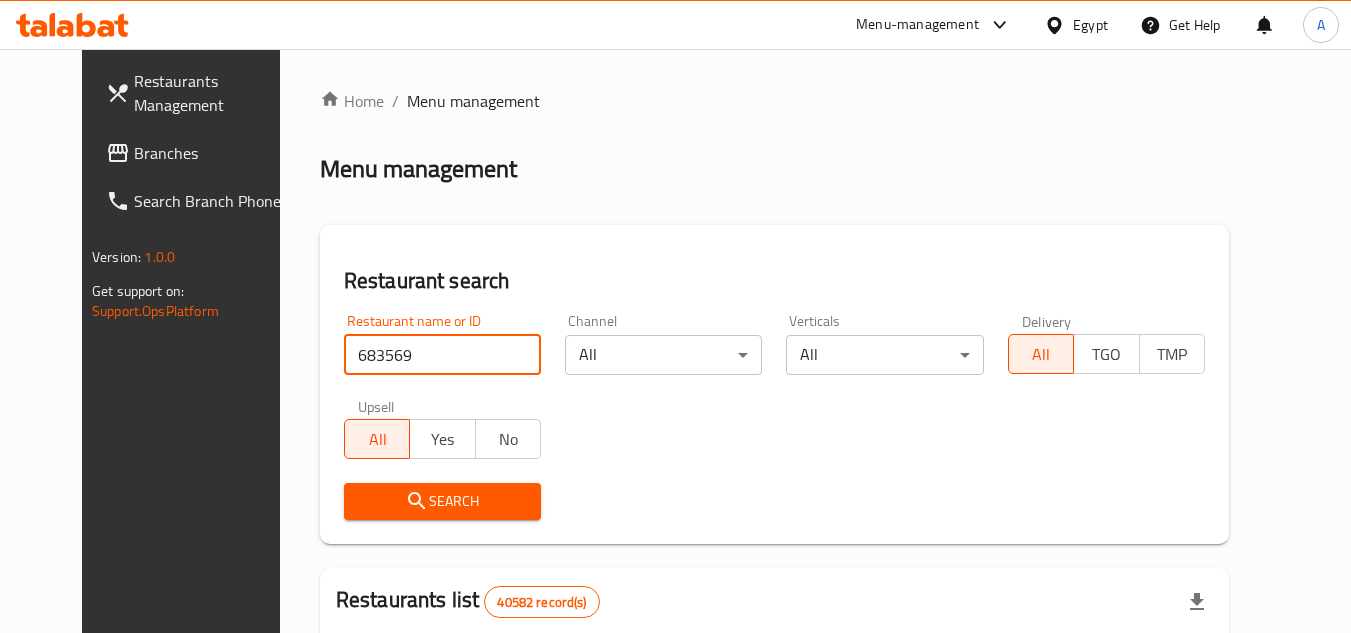 type on "683569" 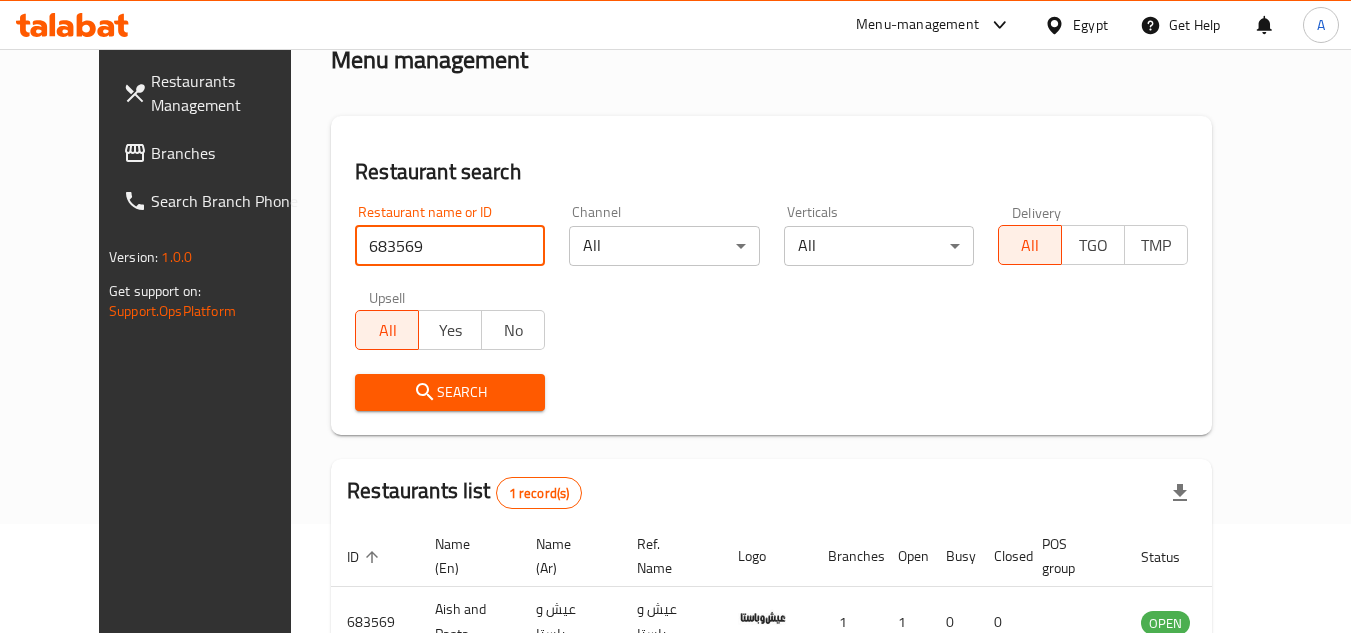 scroll, scrollTop: 242, scrollLeft: 0, axis: vertical 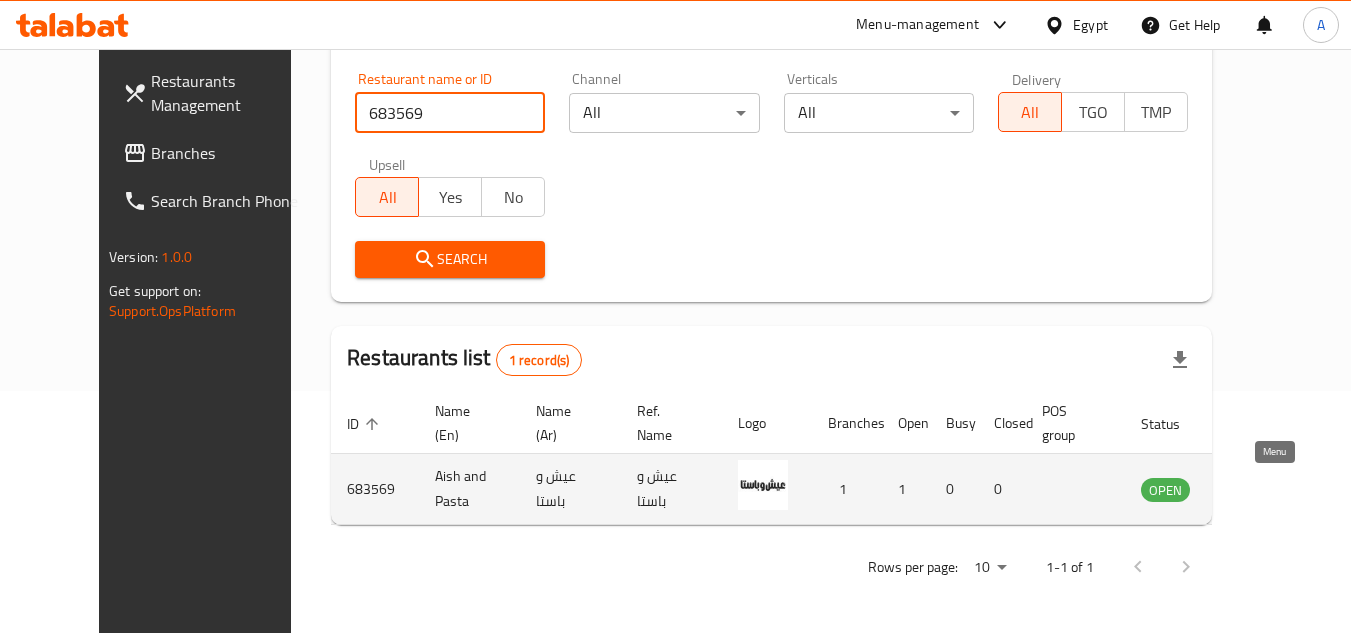 click 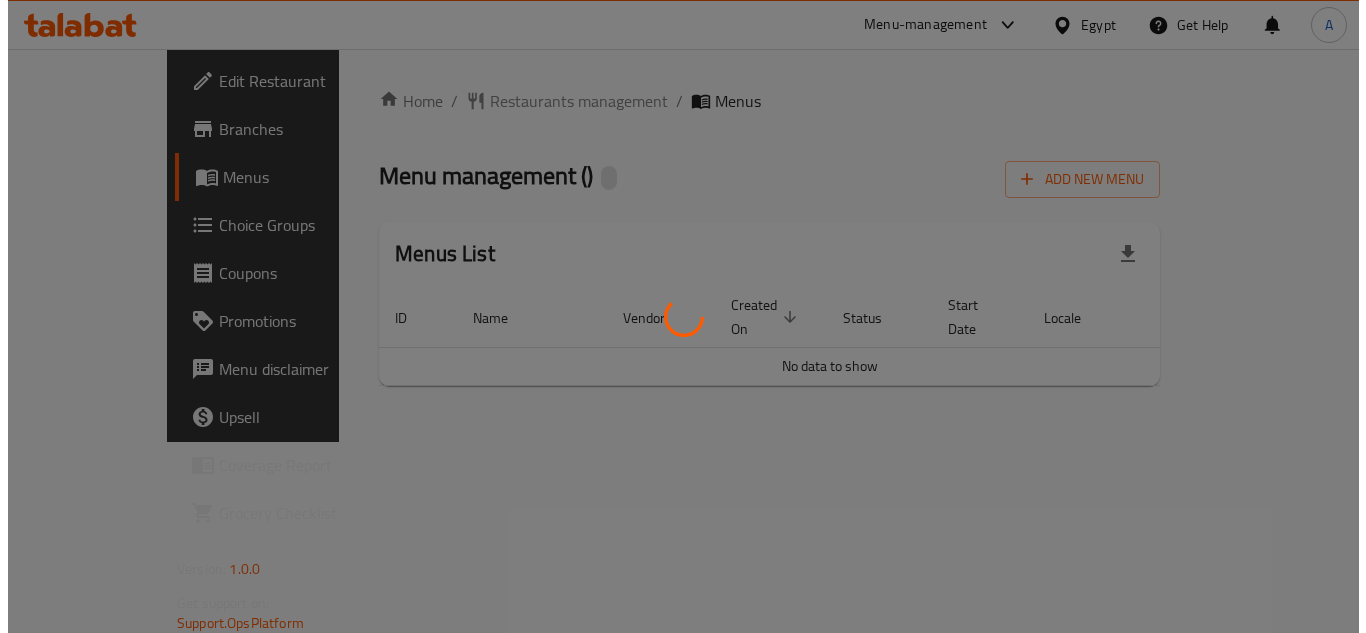 scroll, scrollTop: 0, scrollLeft: 0, axis: both 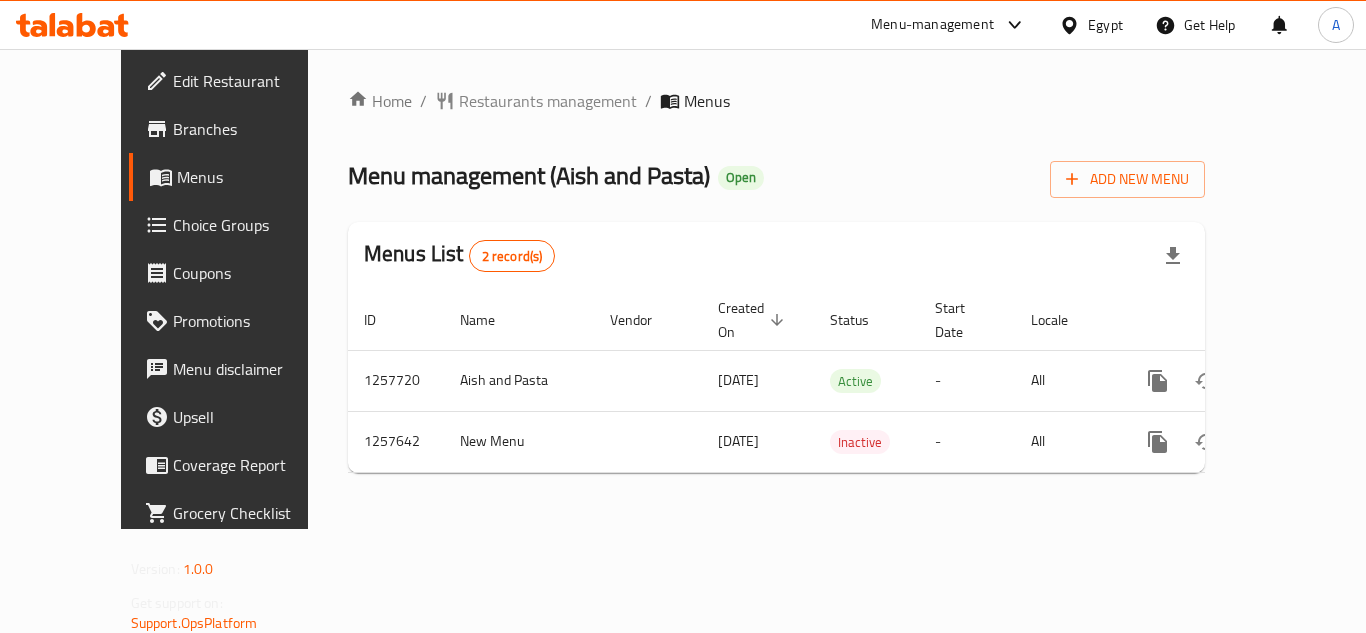 click on "Branches" at bounding box center [239, 129] 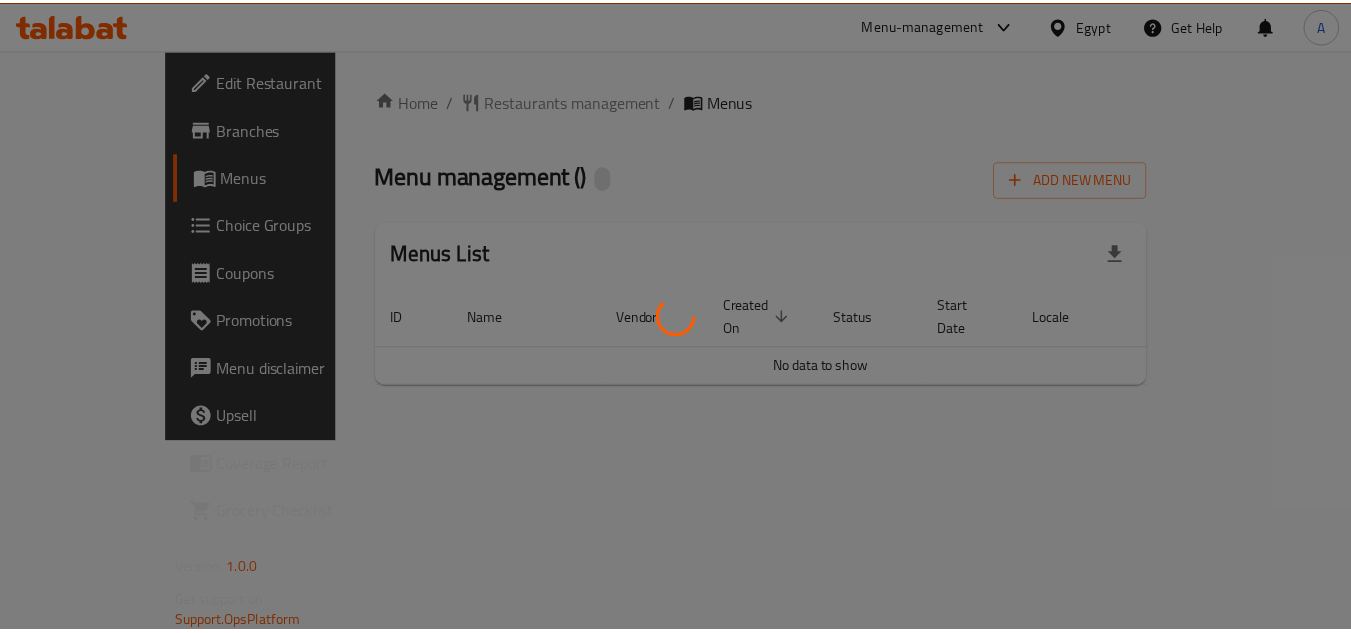 scroll, scrollTop: 0, scrollLeft: 0, axis: both 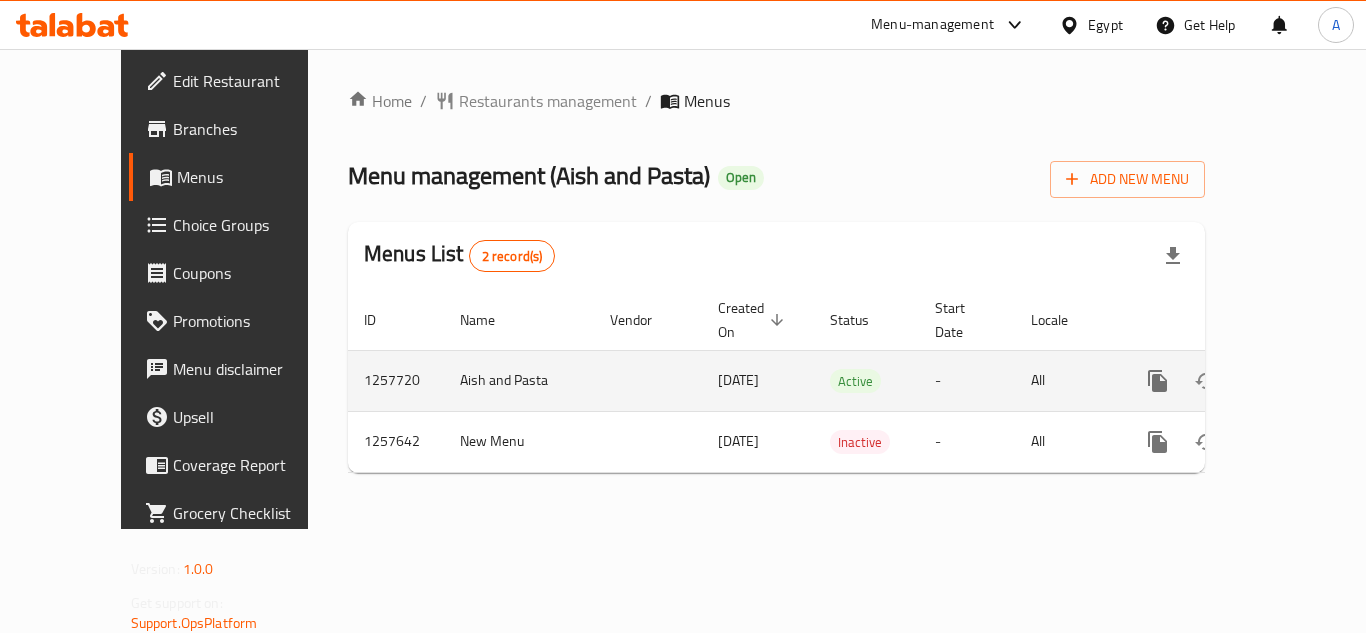 click at bounding box center (1302, 381) 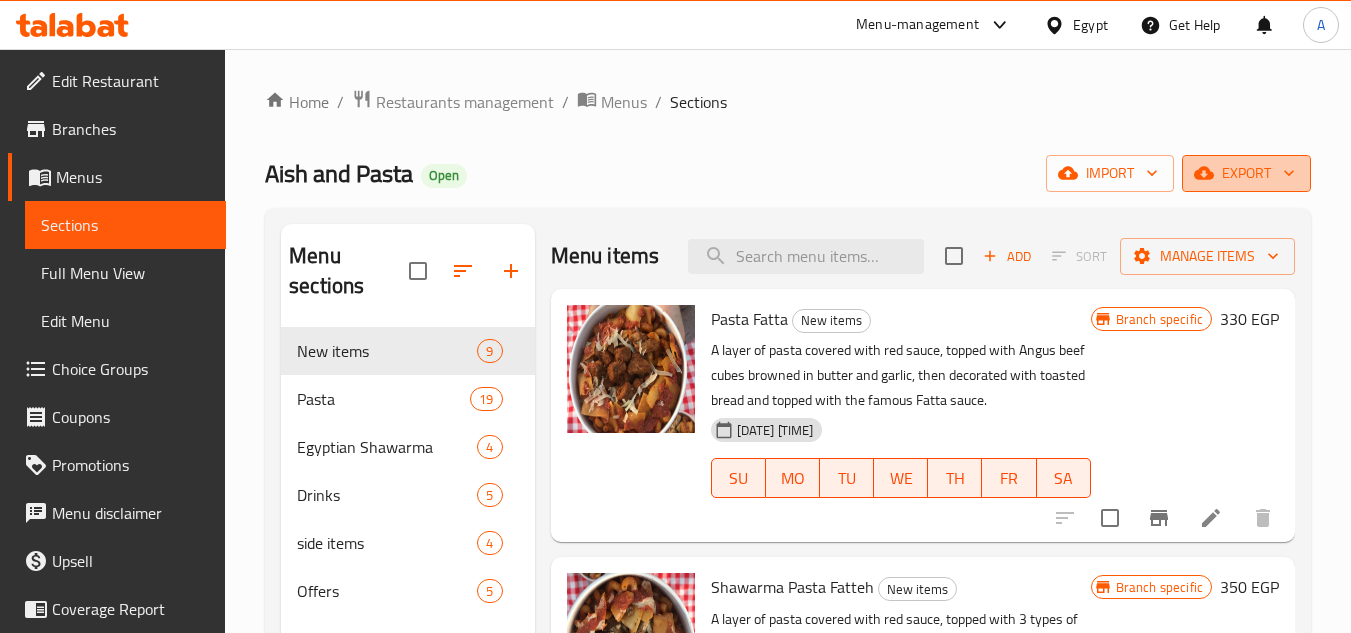 click on "export" at bounding box center [1246, 173] 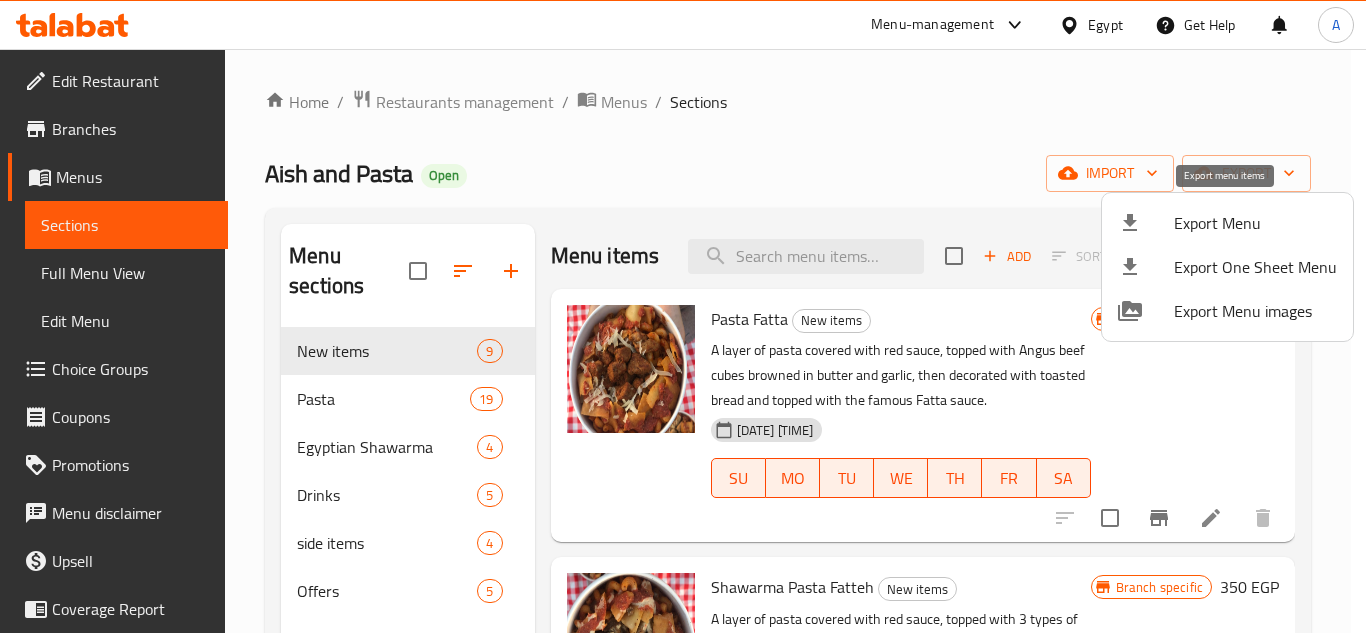 click on "Export Menu" at bounding box center (1255, 223) 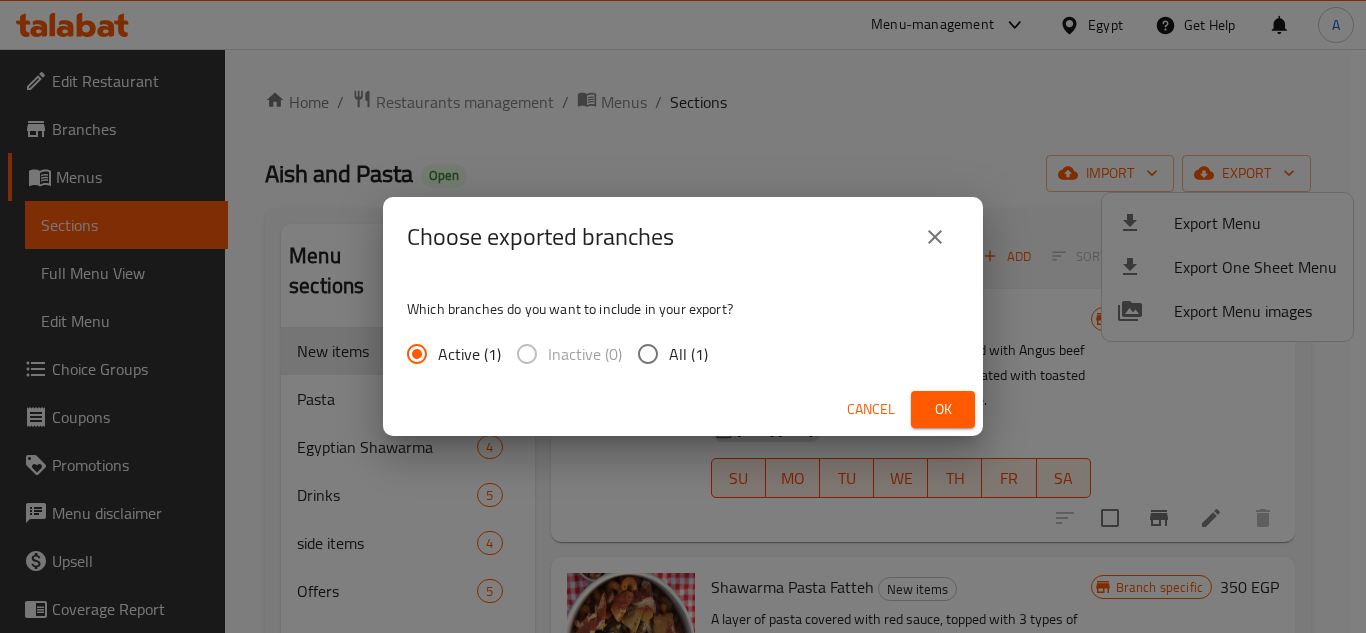 click on "All (1)" at bounding box center [688, 354] 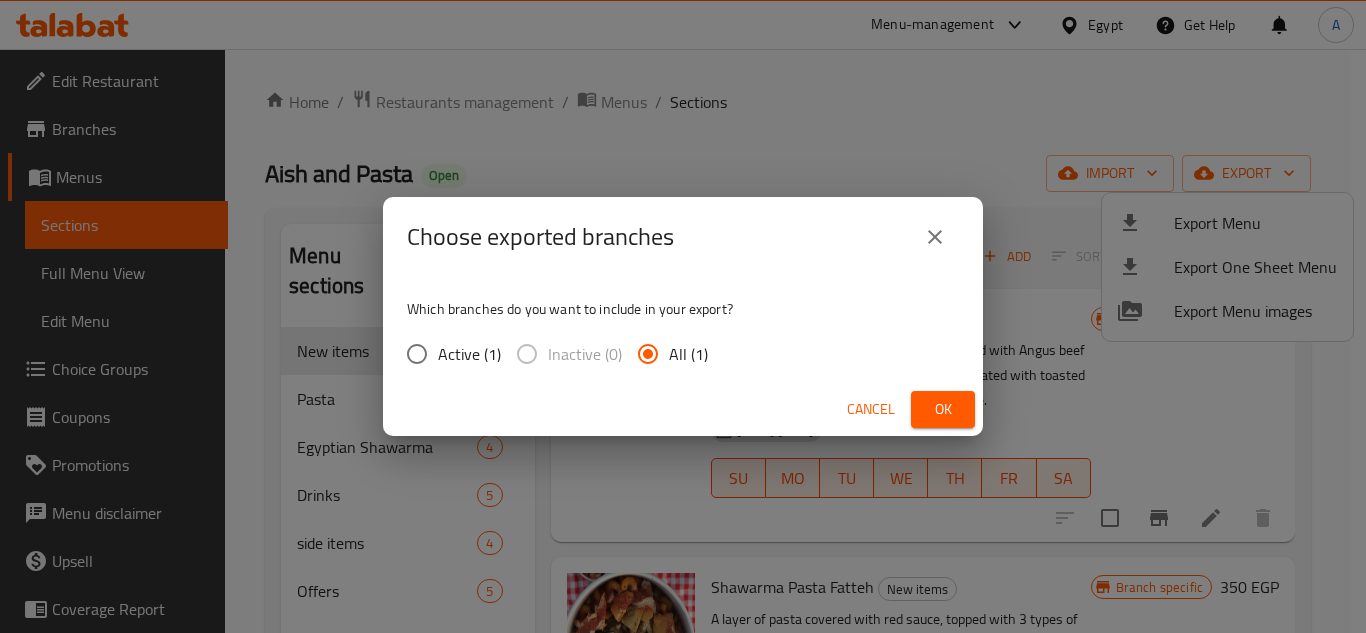 click on "Ok" at bounding box center (943, 409) 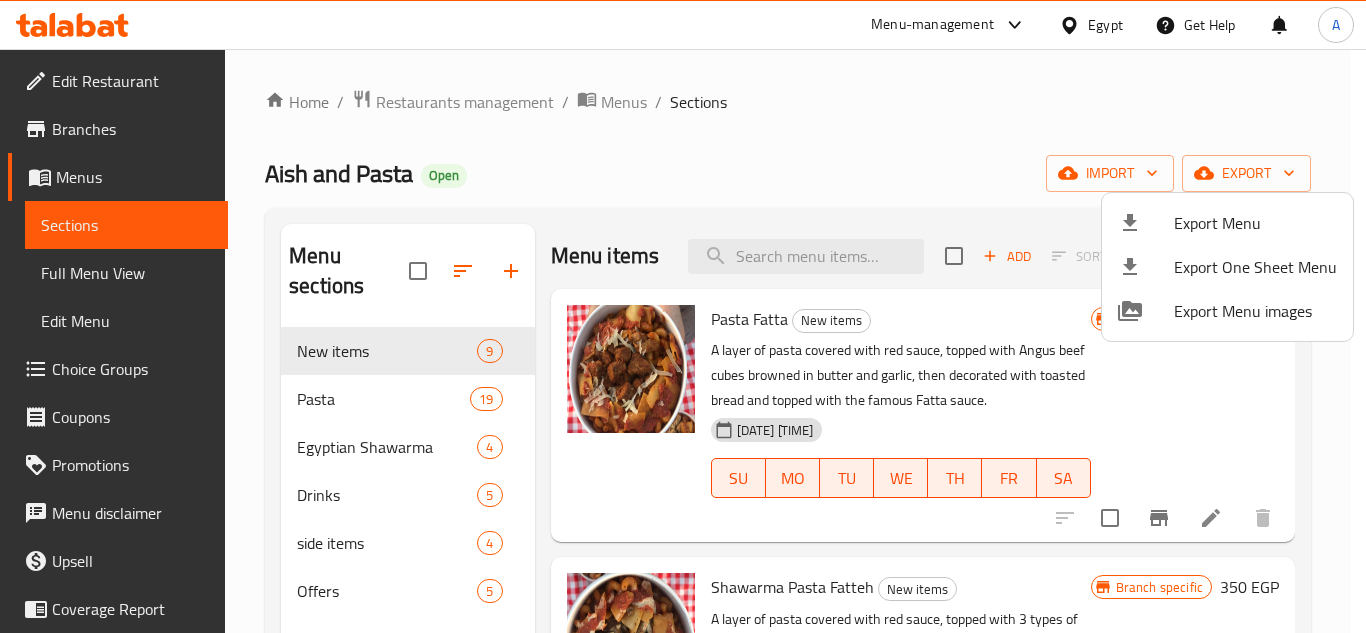 click at bounding box center (683, 316) 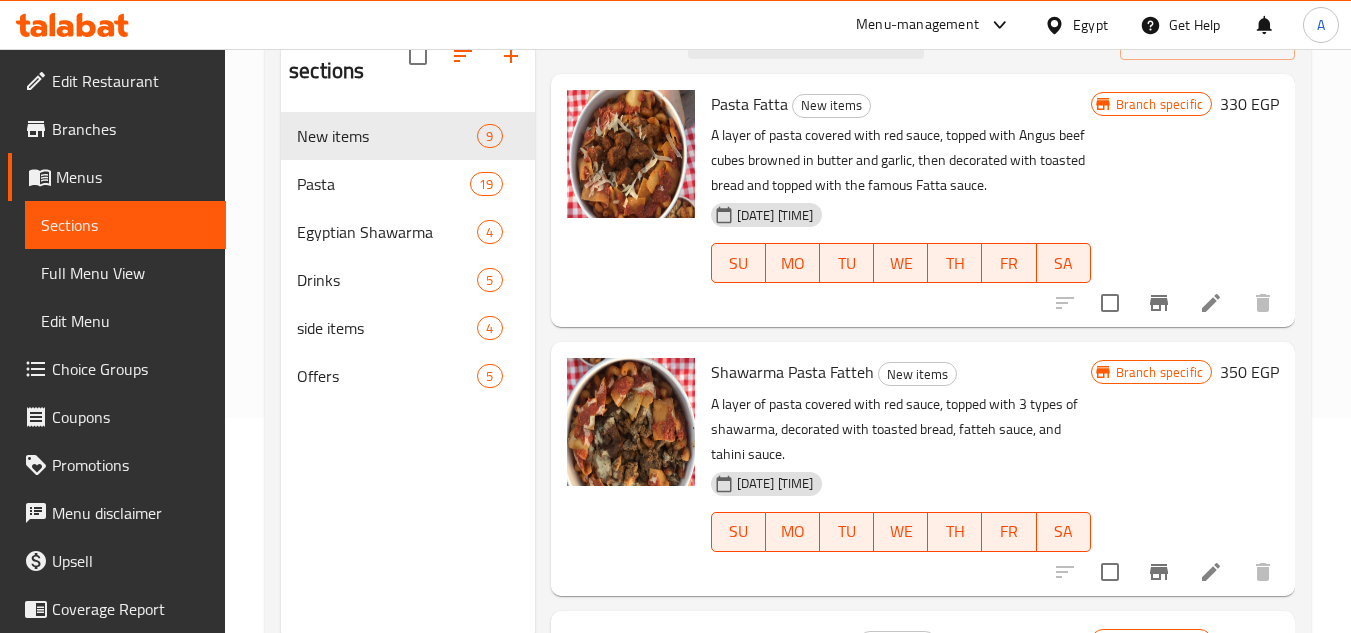 scroll, scrollTop: 180, scrollLeft: 0, axis: vertical 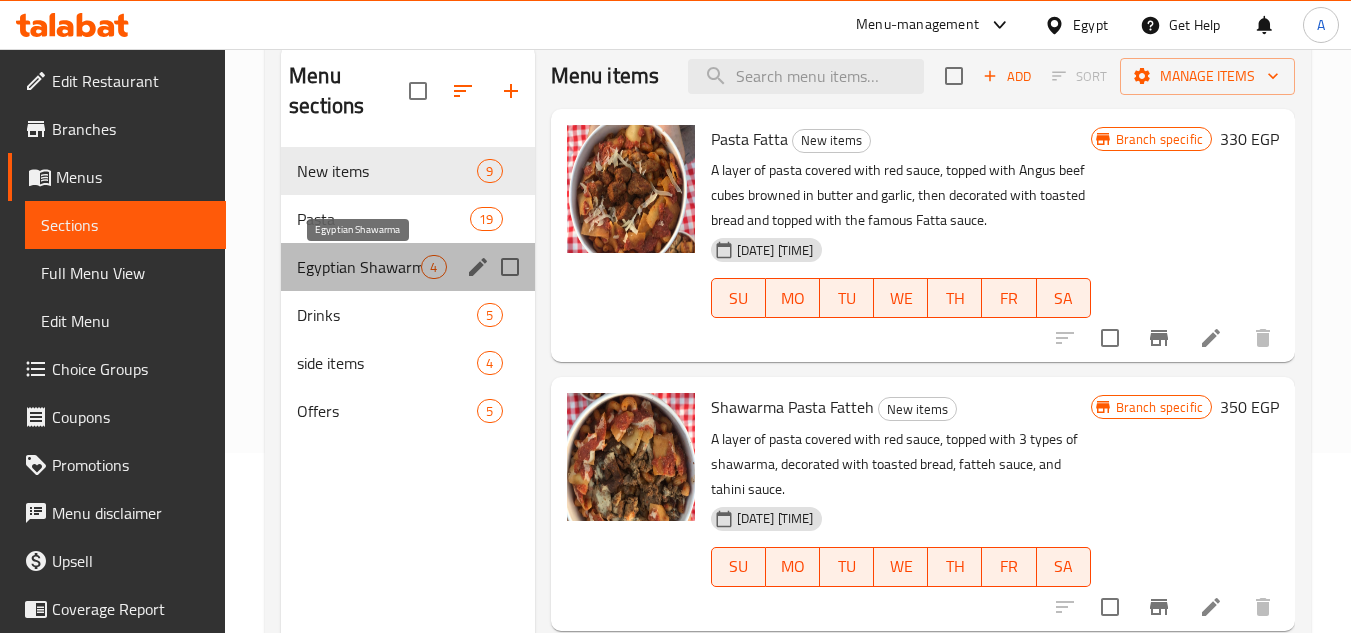 click on "Egyptian Shawarma" at bounding box center (359, 267) 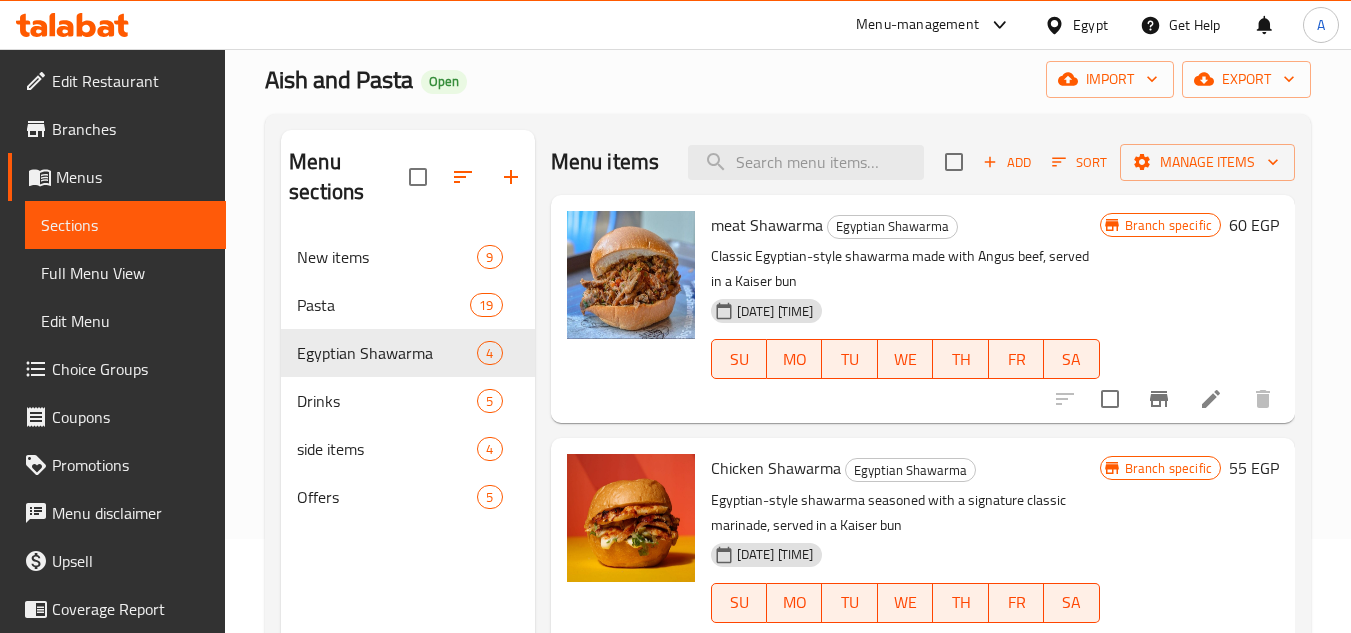 scroll, scrollTop: 0, scrollLeft: 0, axis: both 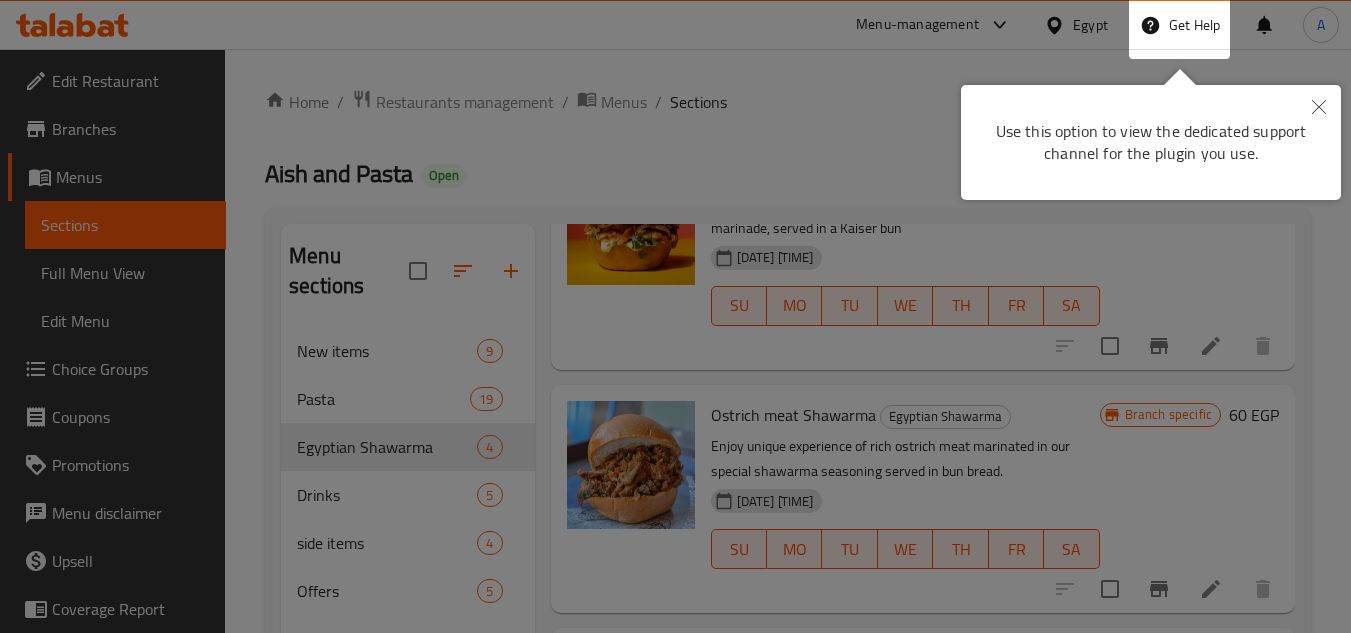 click 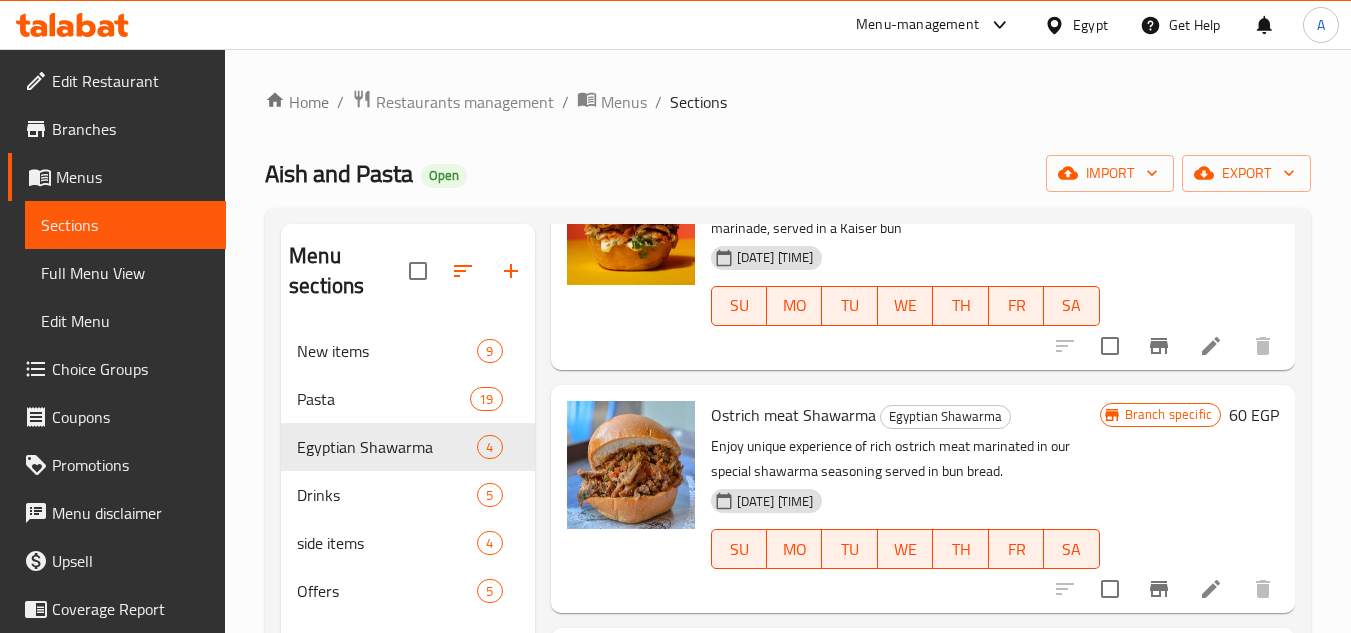 click on "Branches" at bounding box center (117, 129) 